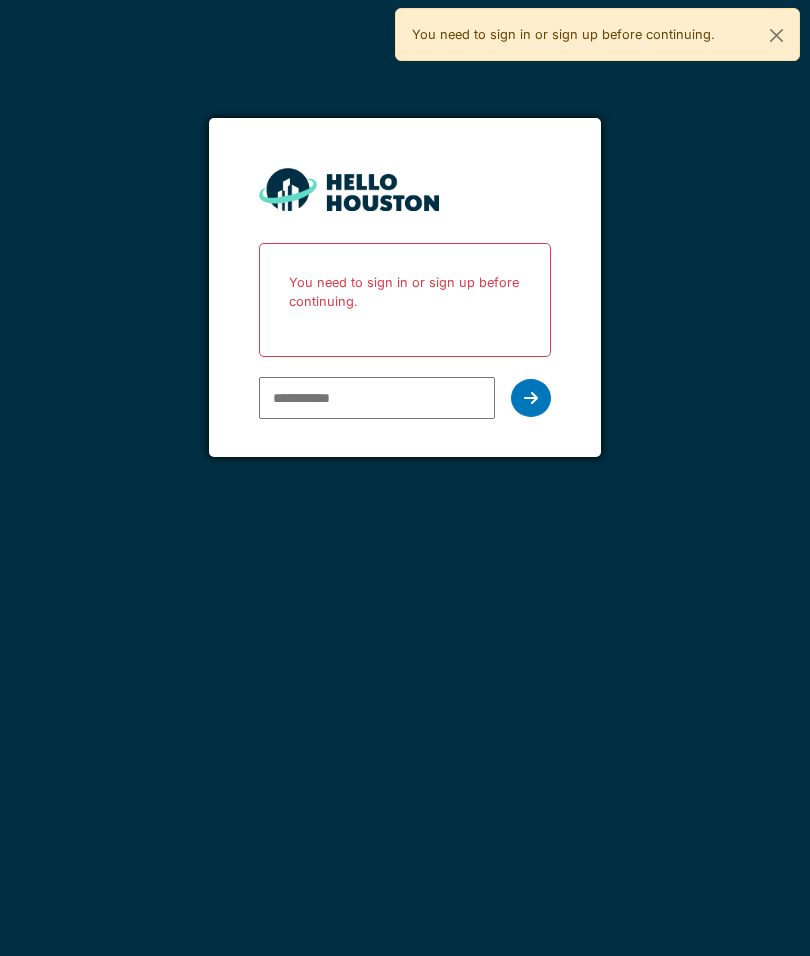 scroll, scrollTop: 0, scrollLeft: 0, axis: both 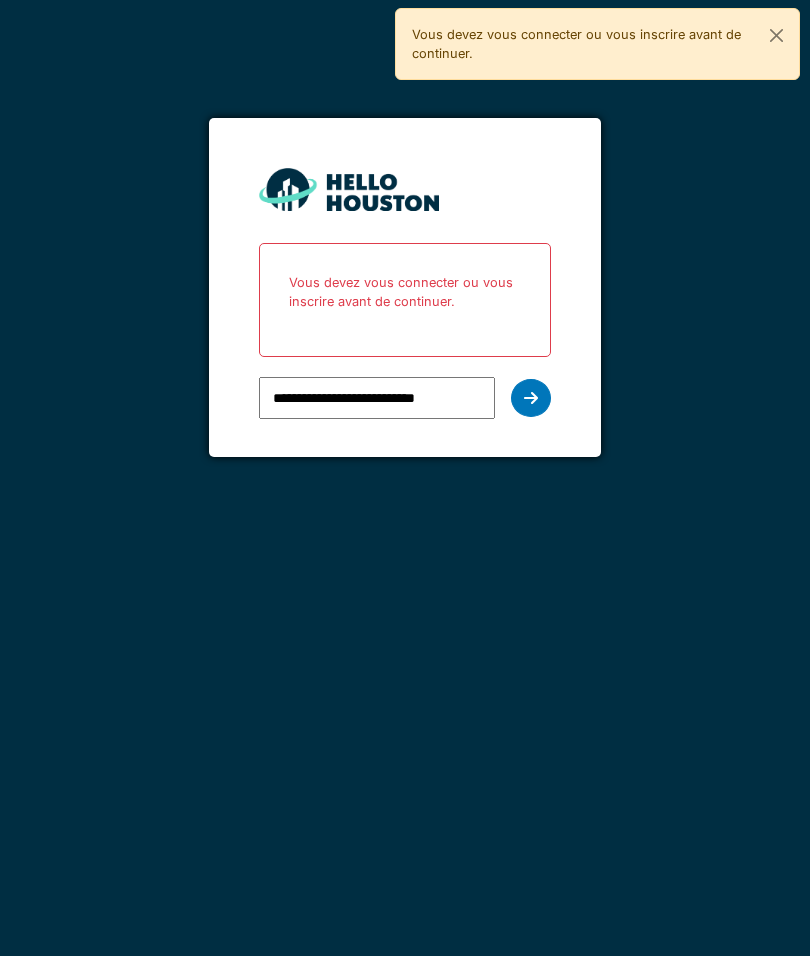 click at bounding box center [531, 398] 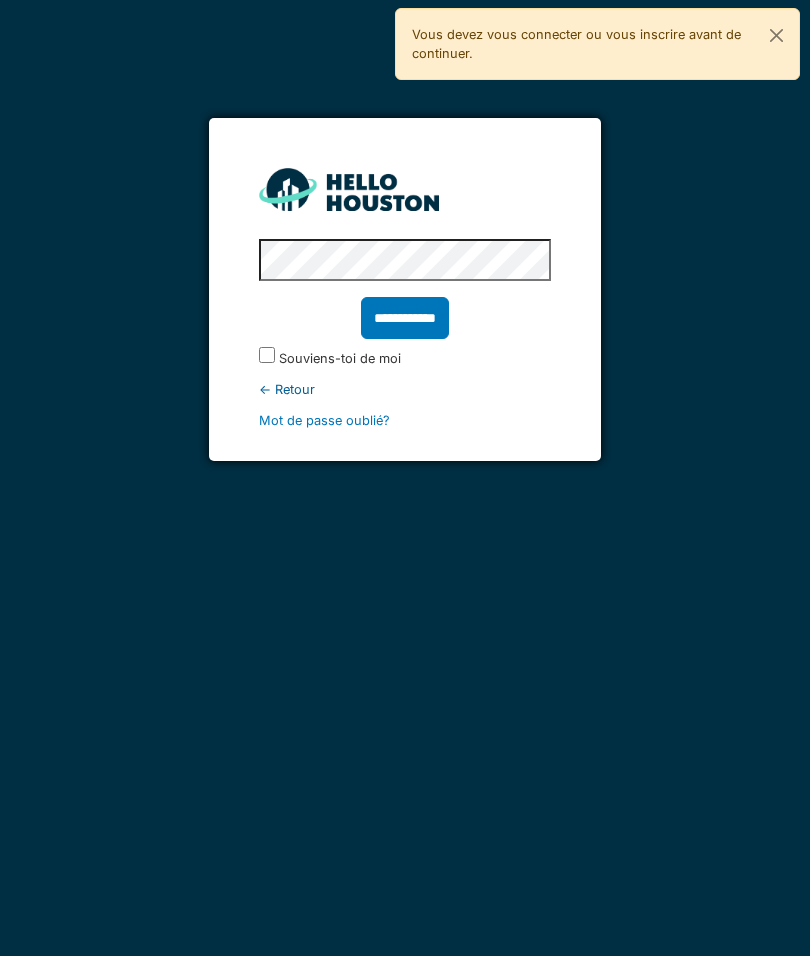 click on "**********" at bounding box center (405, 318) 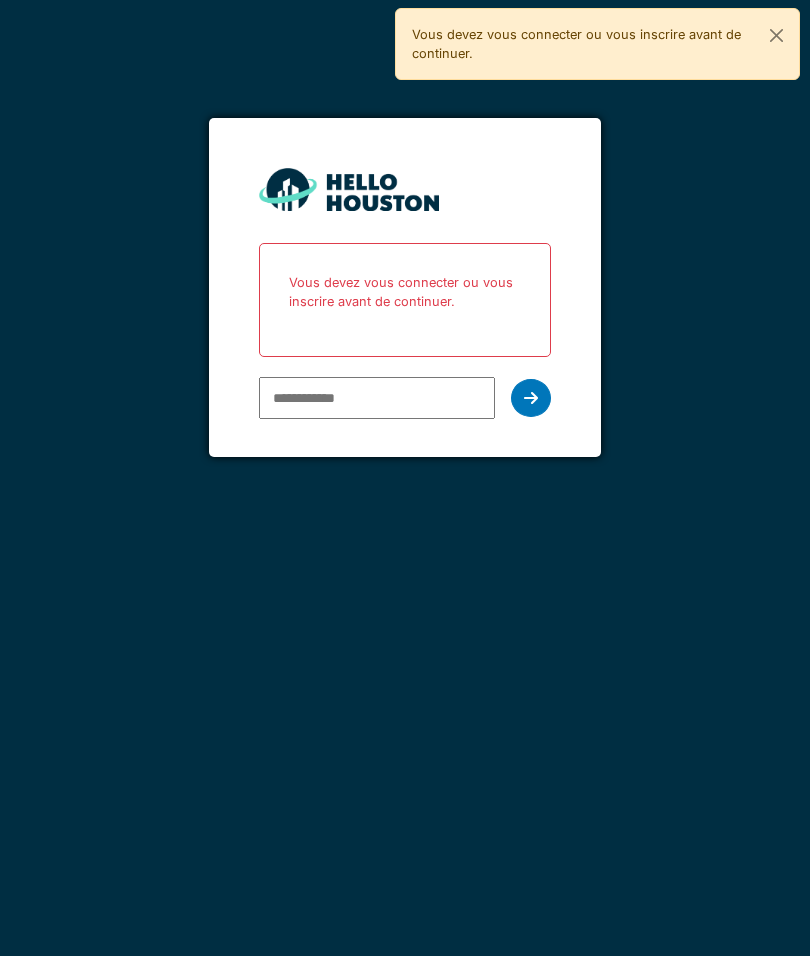 scroll, scrollTop: 0, scrollLeft: 0, axis: both 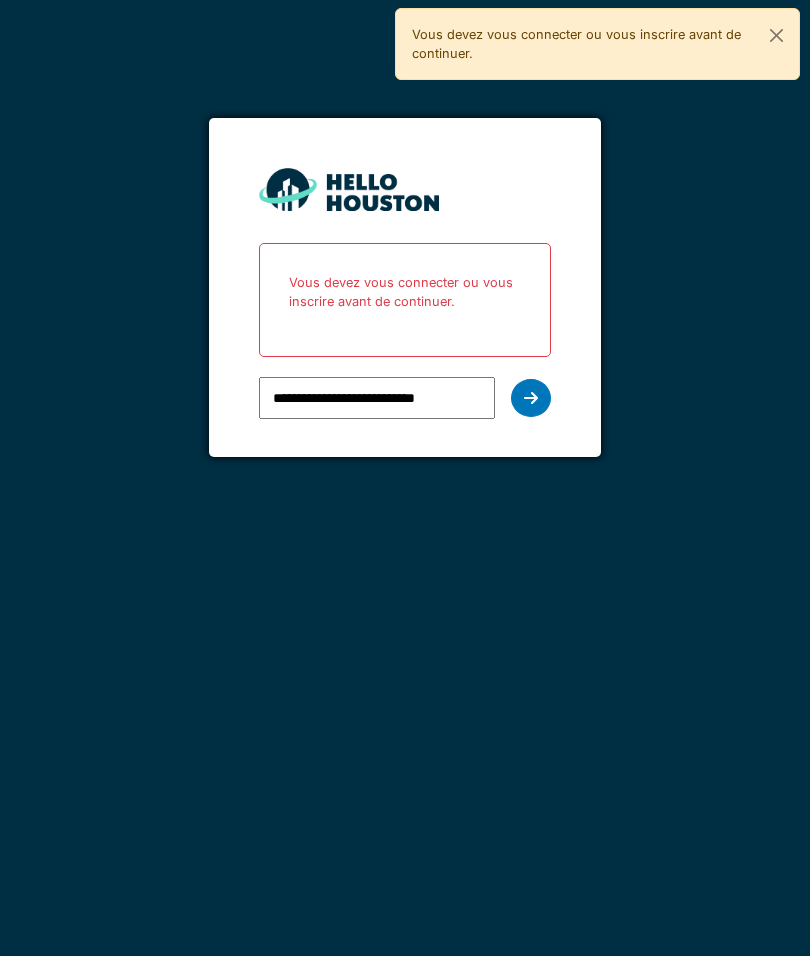click at bounding box center (531, 398) 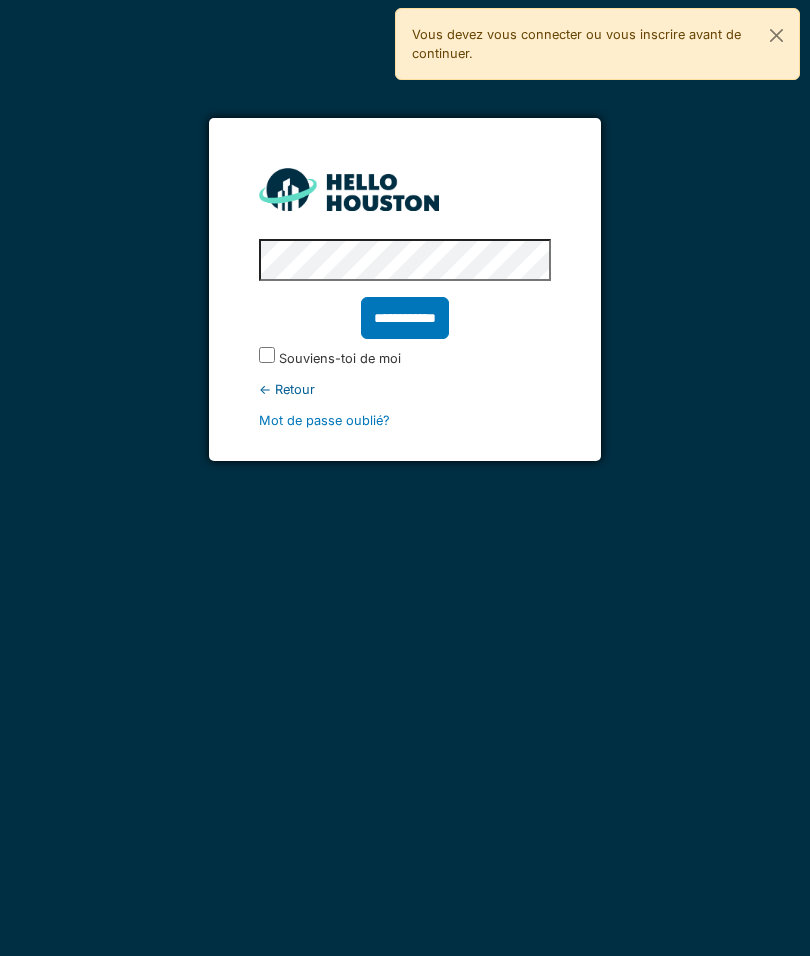click on "**********" at bounding box center [405, 318] 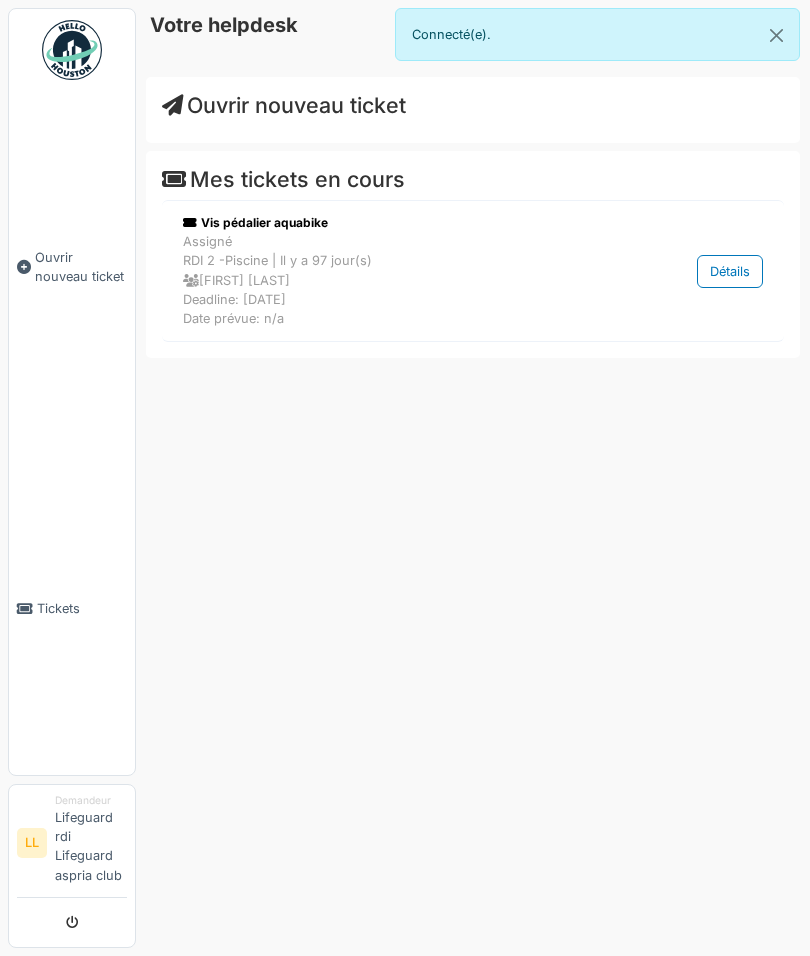 scroll, scrollTop: 0, scrollLeft: 0, axis: both 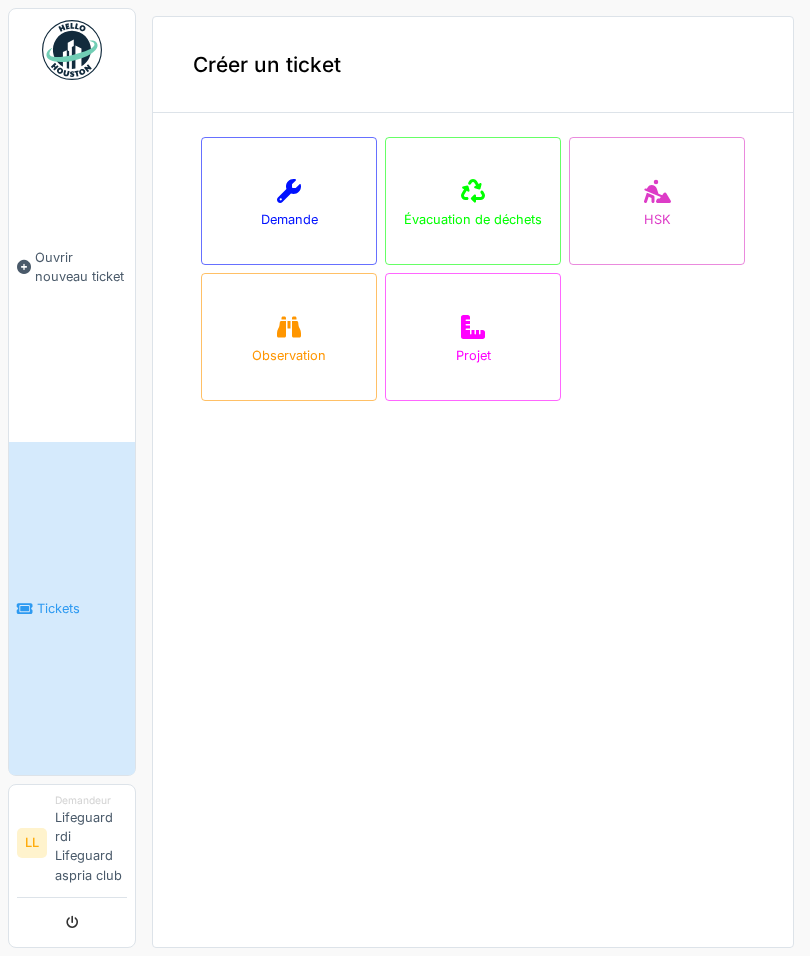 click on "Demande" at bounding box center (289, 201) 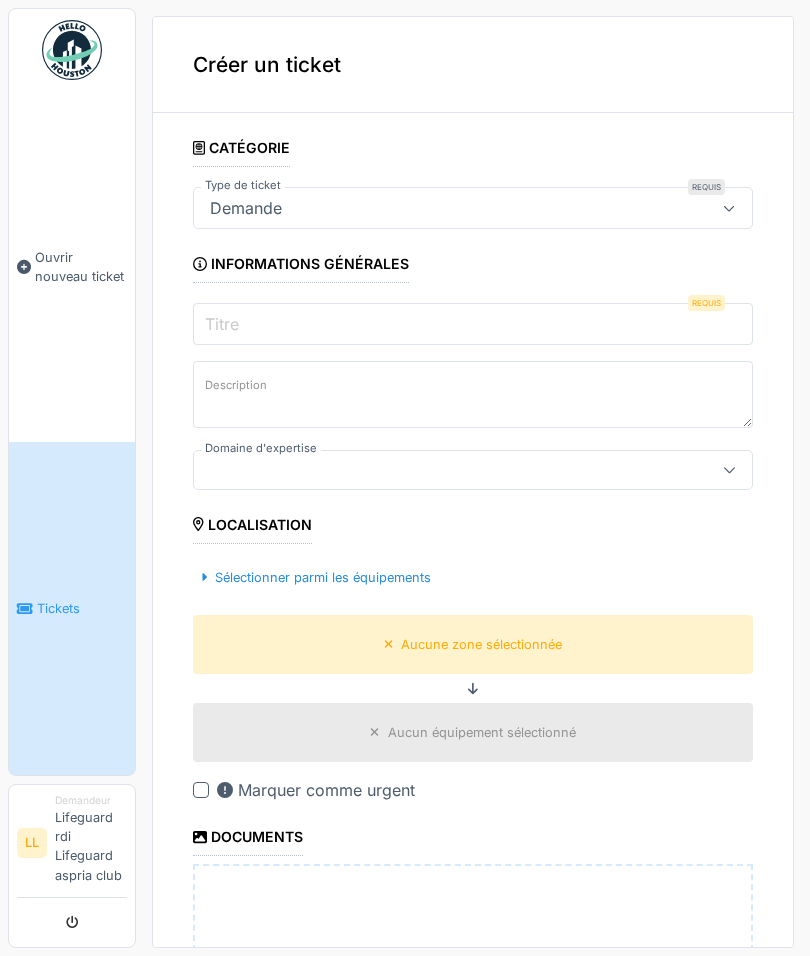 click on "Titre" at bounding box center (473, 324) 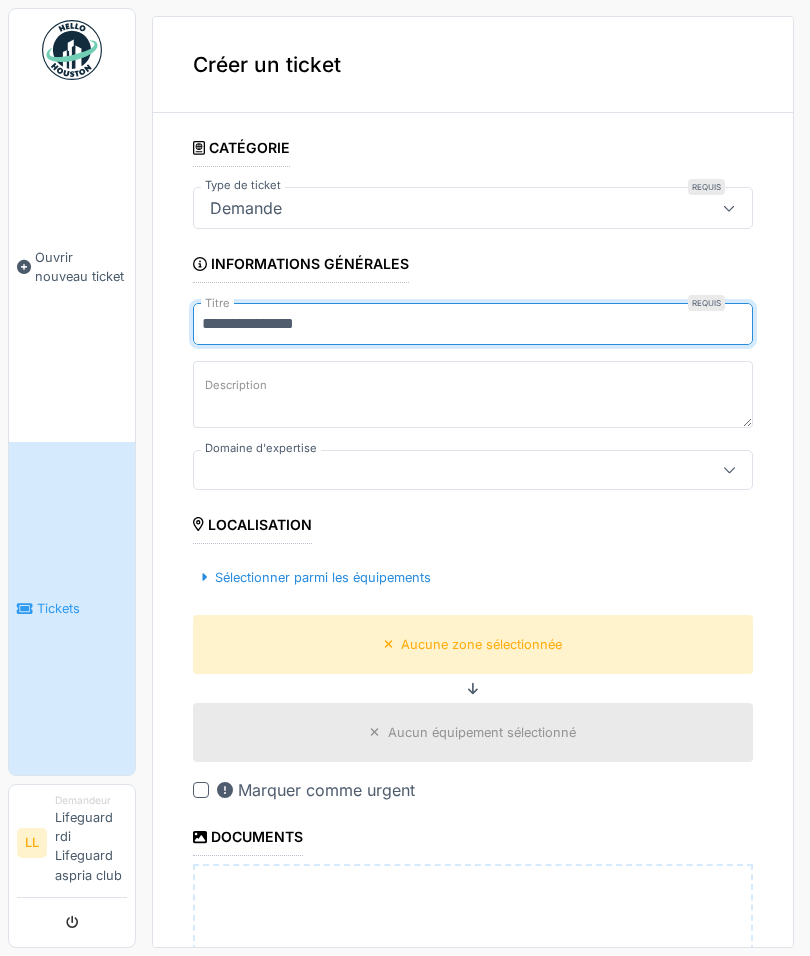 type on "**********" 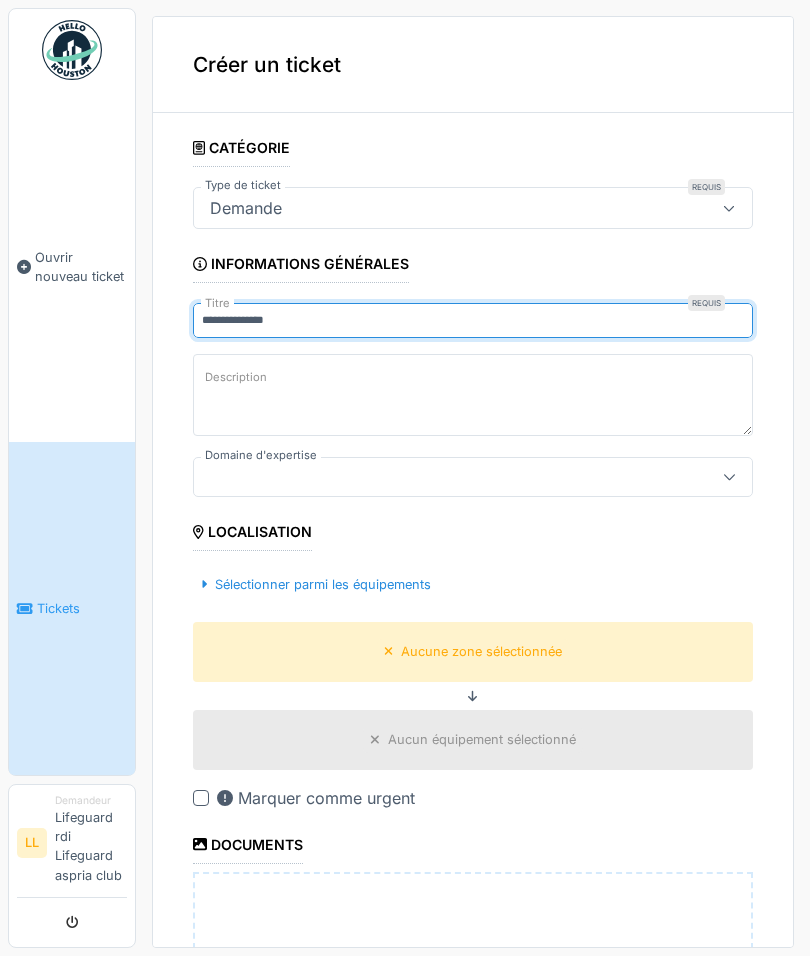 click on "**********" at bounding box center (473, 695) 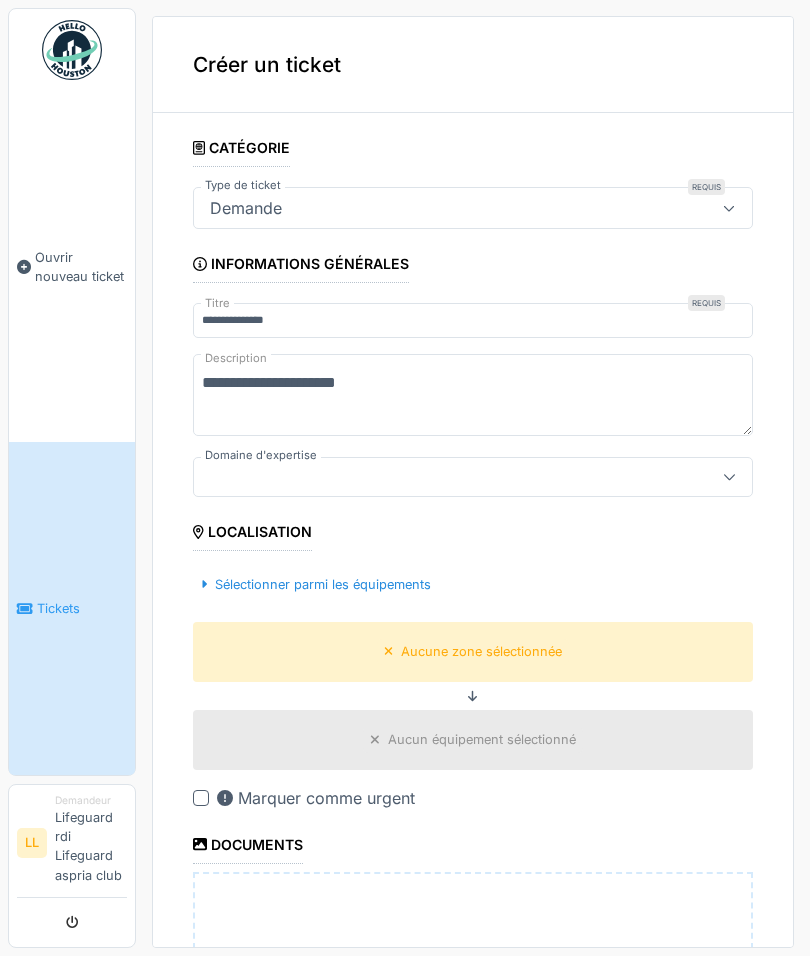 click on "**********" at bounding box center (473, 395) 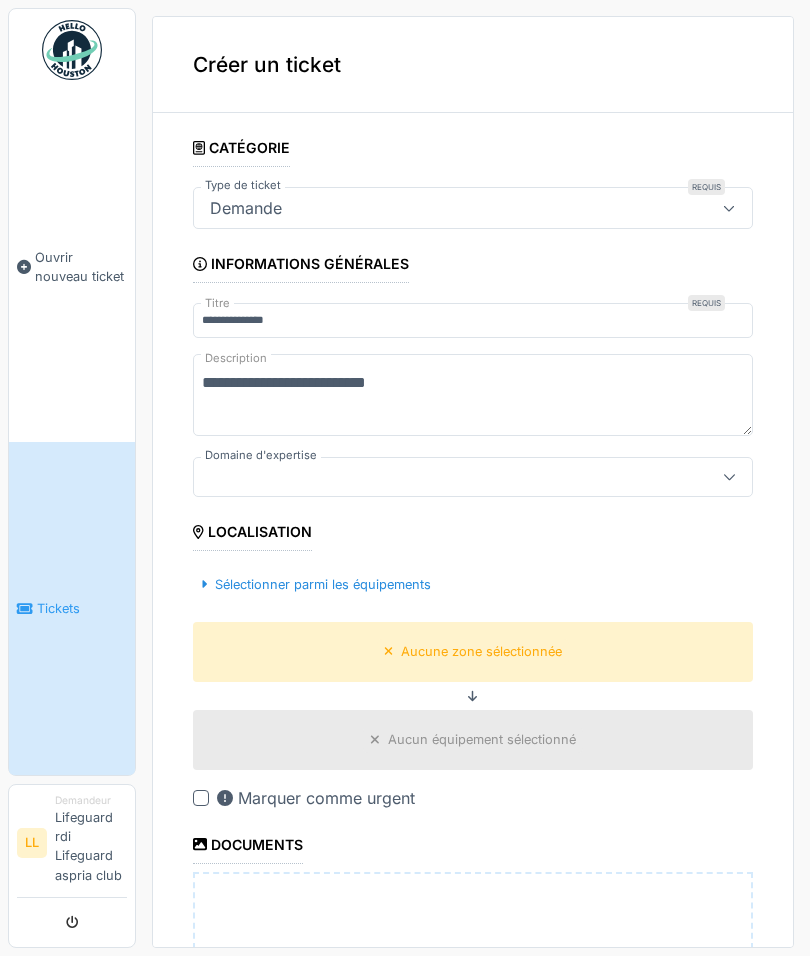 click on "**********" at bounding box center (473, 395) 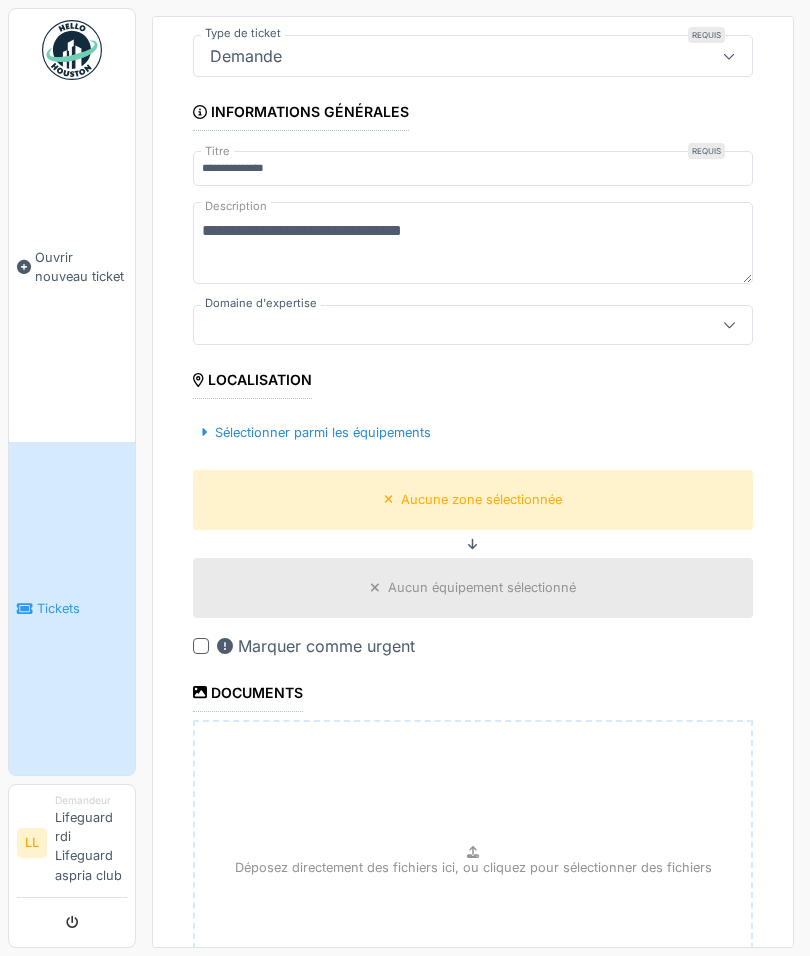 scroll, scrollTop: 180, scrollLeft: 0, axis: vertical 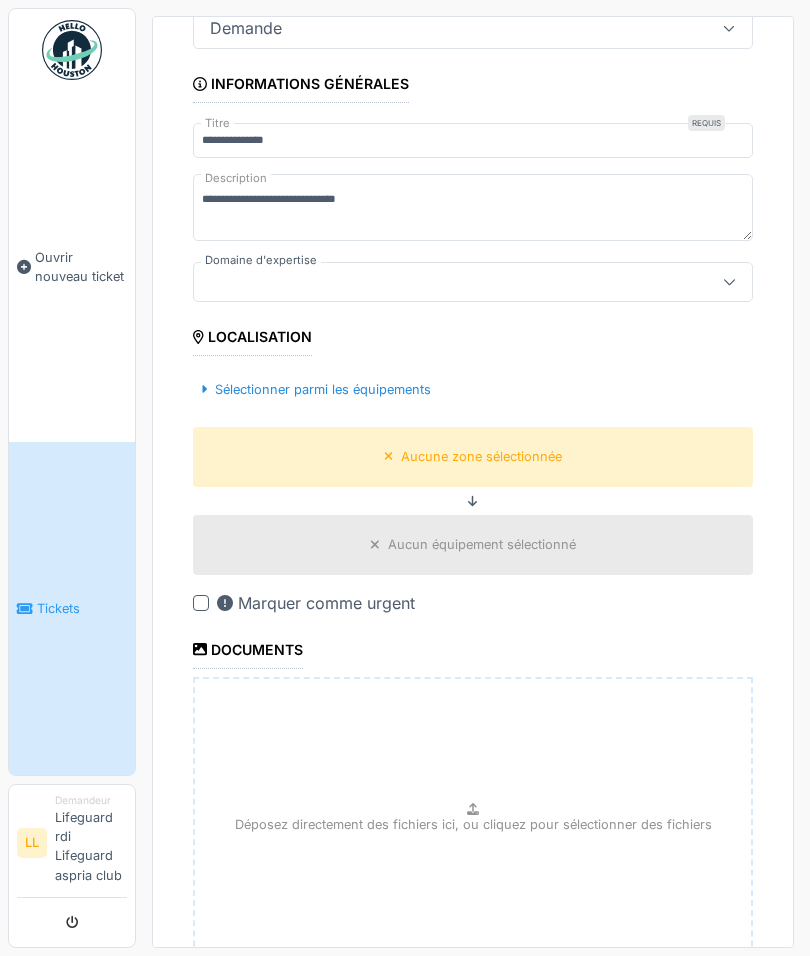 click on "**********" at bounding box center [473, 507] 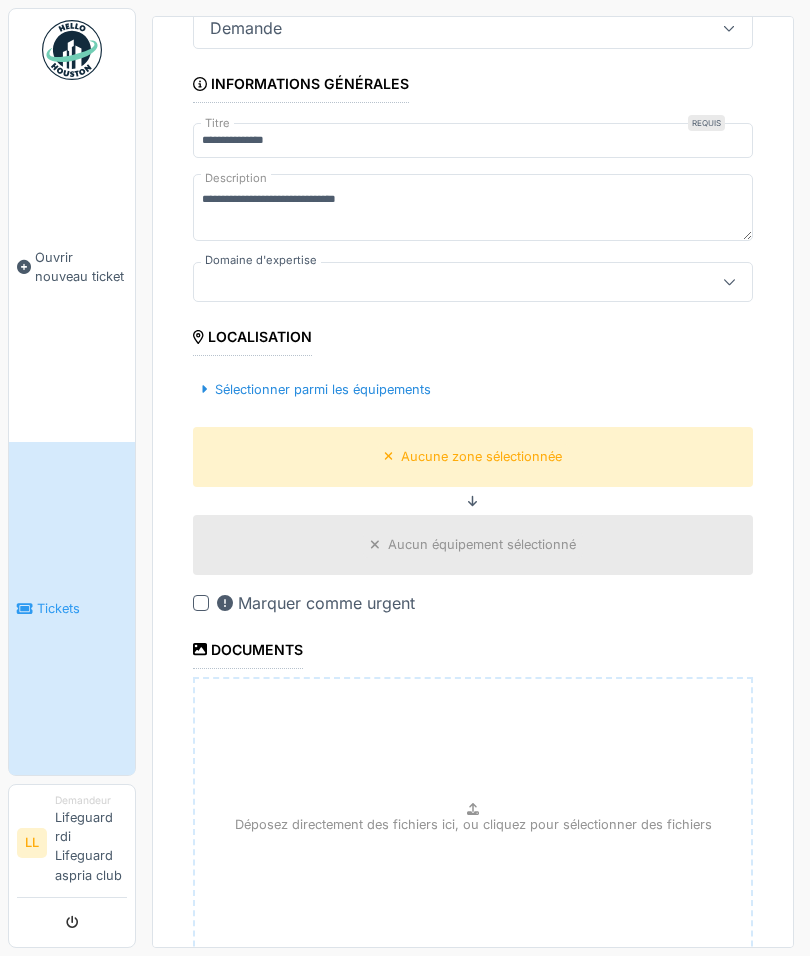 click at bounding box center (729, 282) 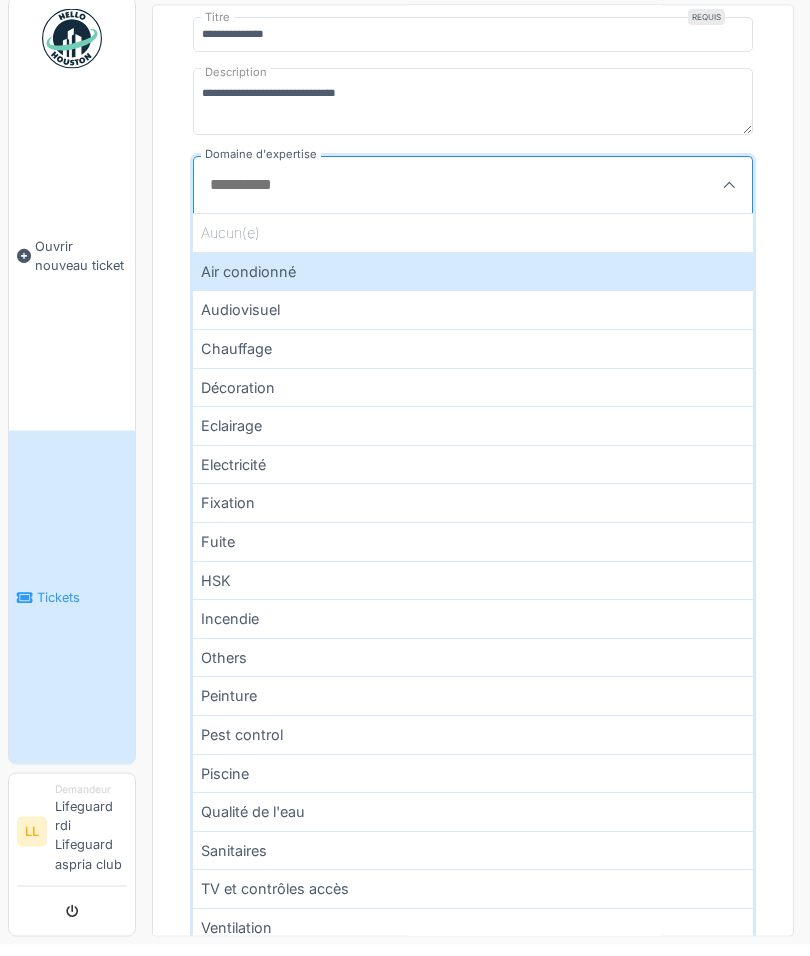 scroll, scrollTop: 273, scrollLeft: 0, axis: vertical 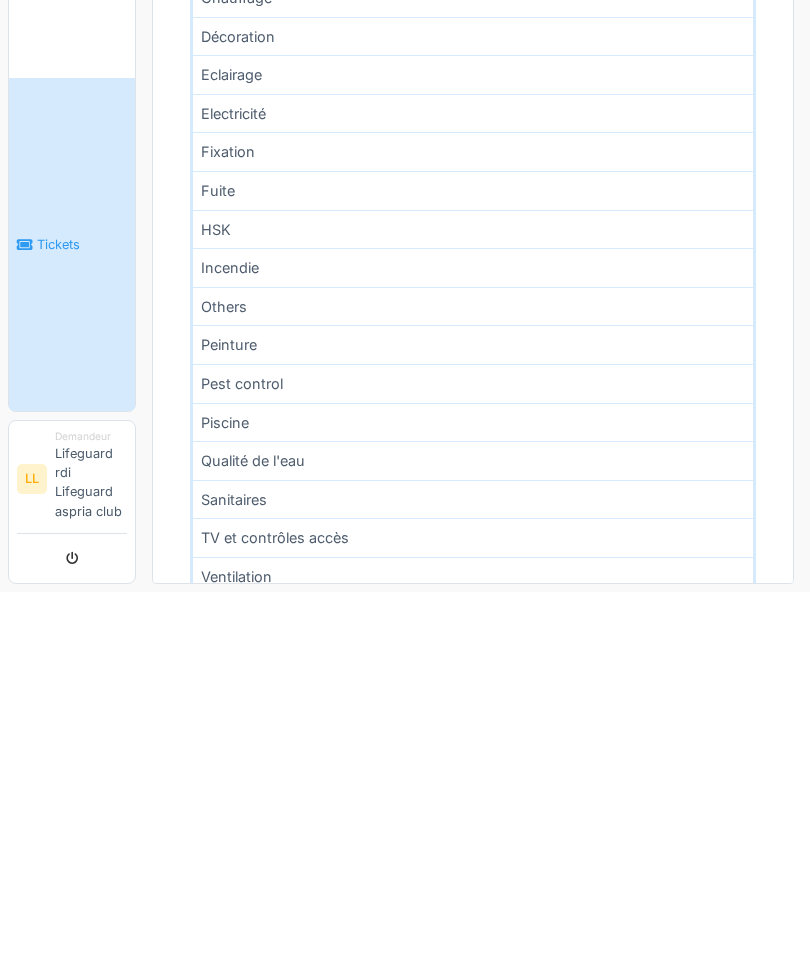 click on "Piscine" at bounding box center [473, 786] 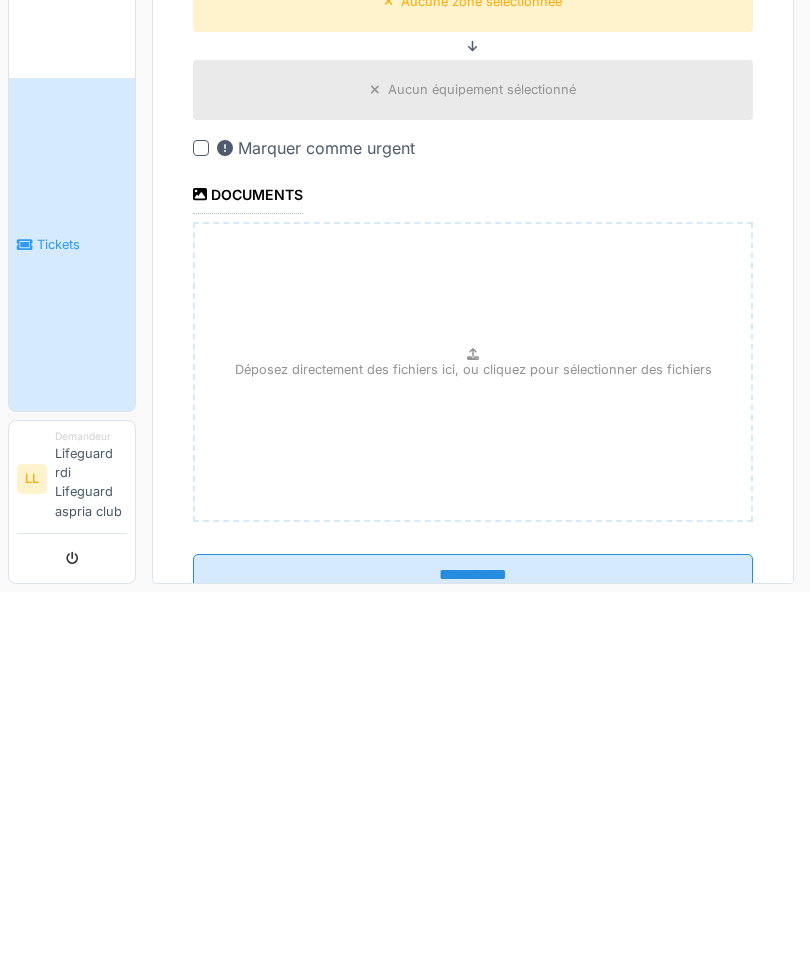 scroll, scrollTop: 258, scrollLeft: 0, axis: vertical 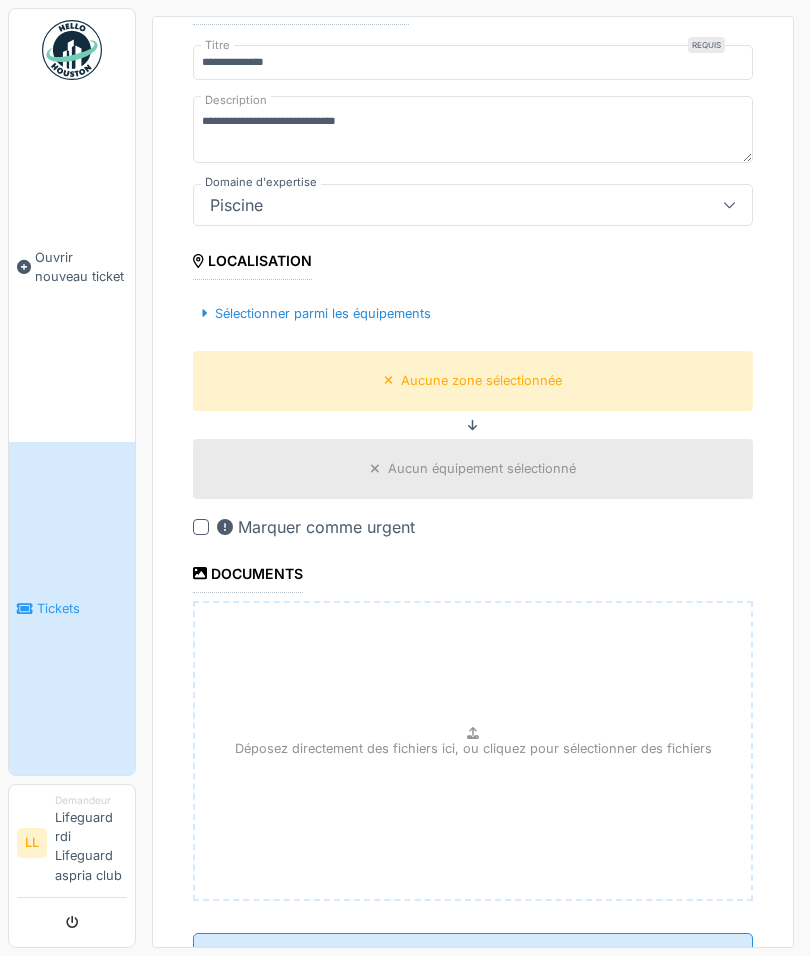 click at bounding box center [201, 527] 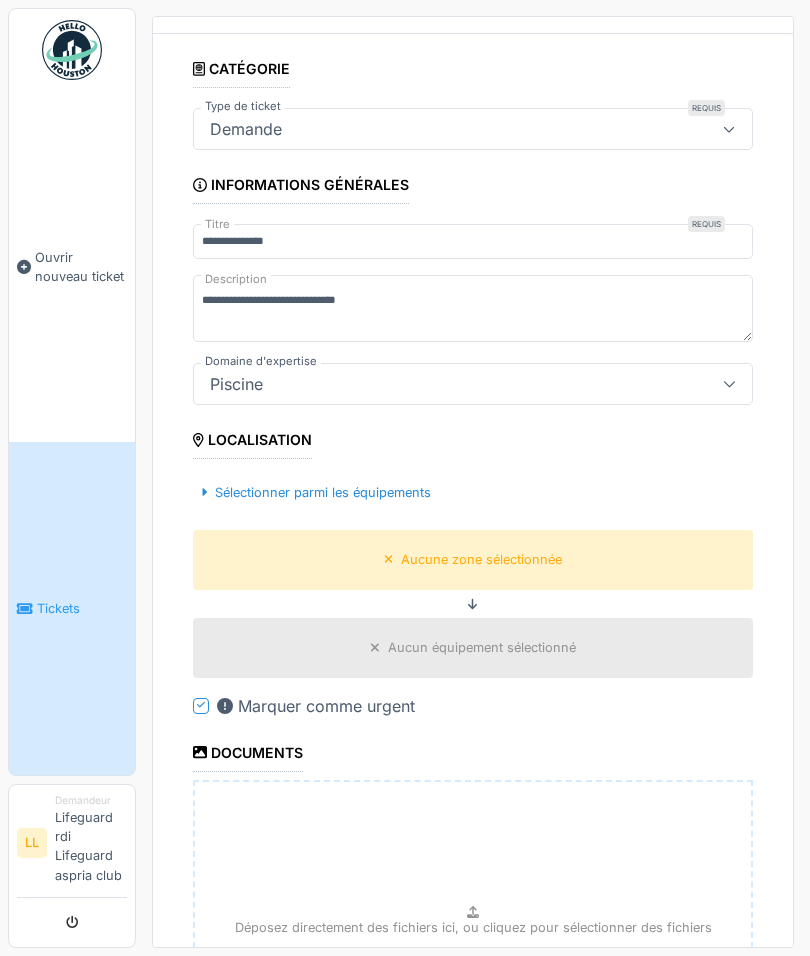 scroll, scrollTop: 74, scrollLeft: 0, axis: vertical 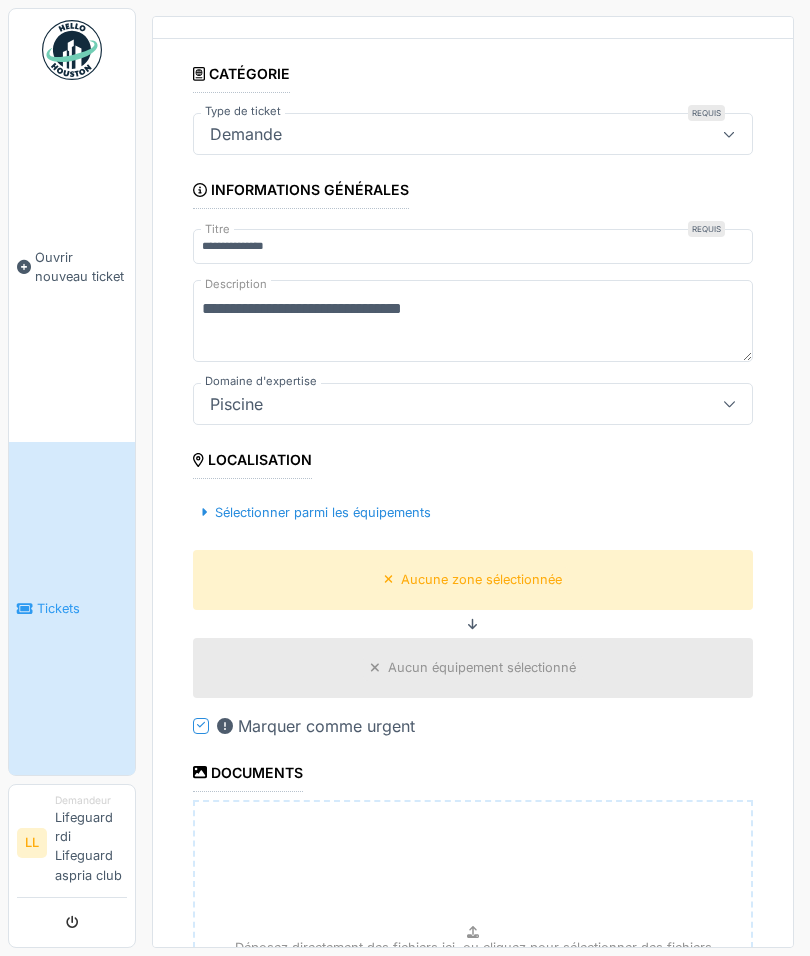 click on "**********" at bounding box center (473, 622) 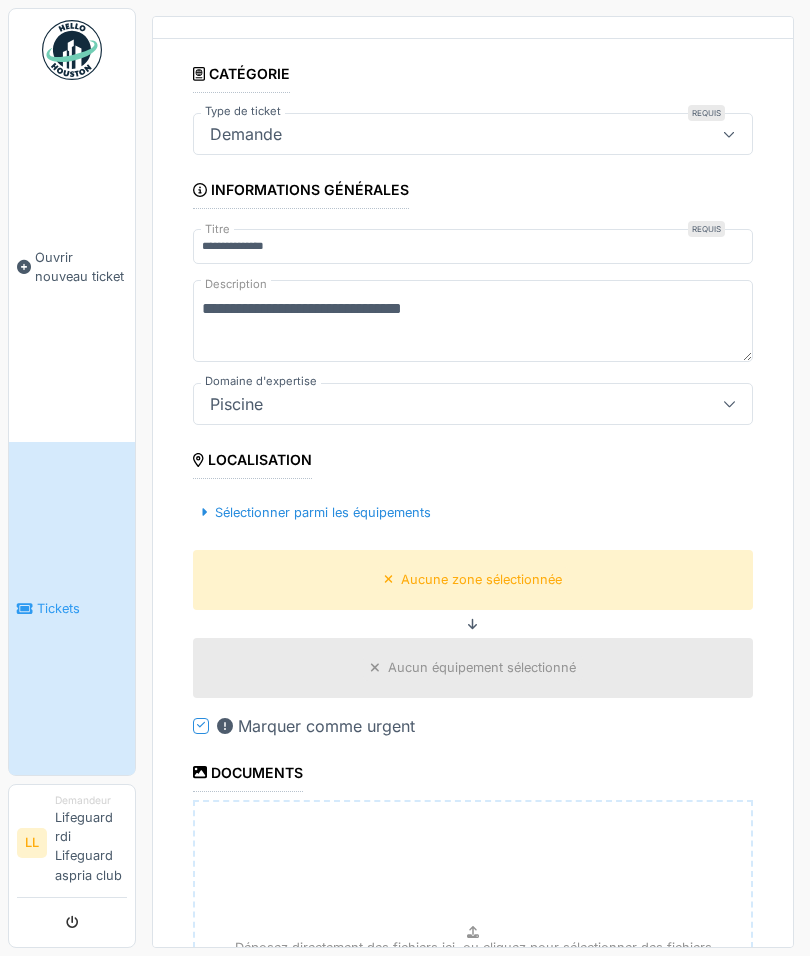 click on "**********" at bounding box center [473, 321] 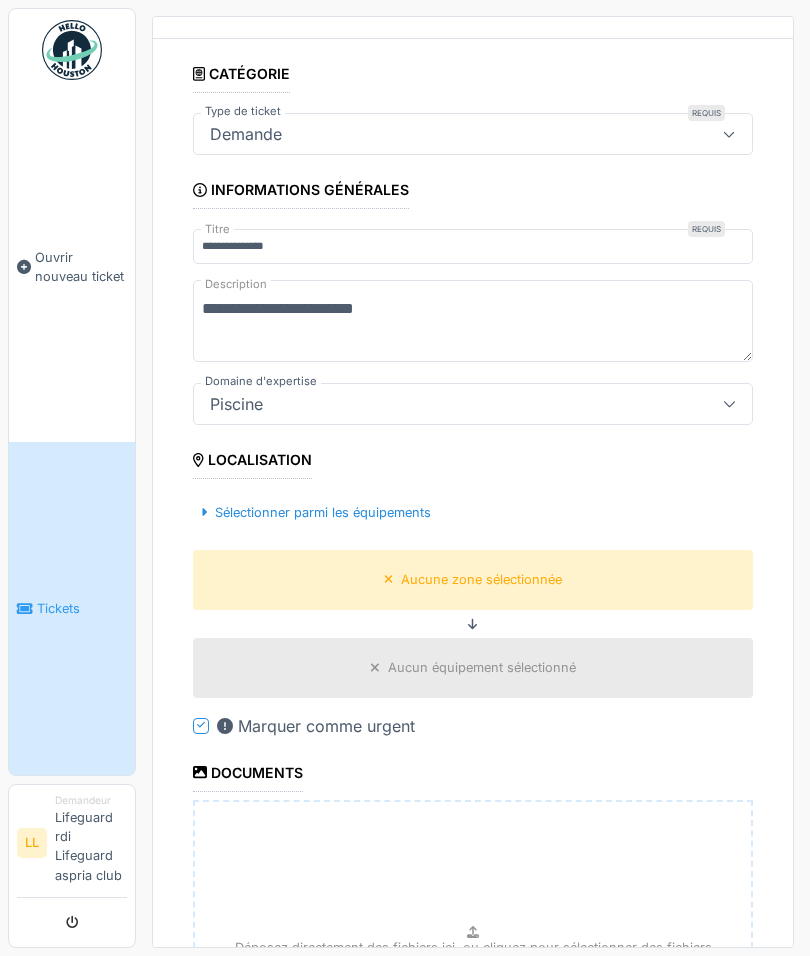 click on "**********" at bounding box center [473, 321] 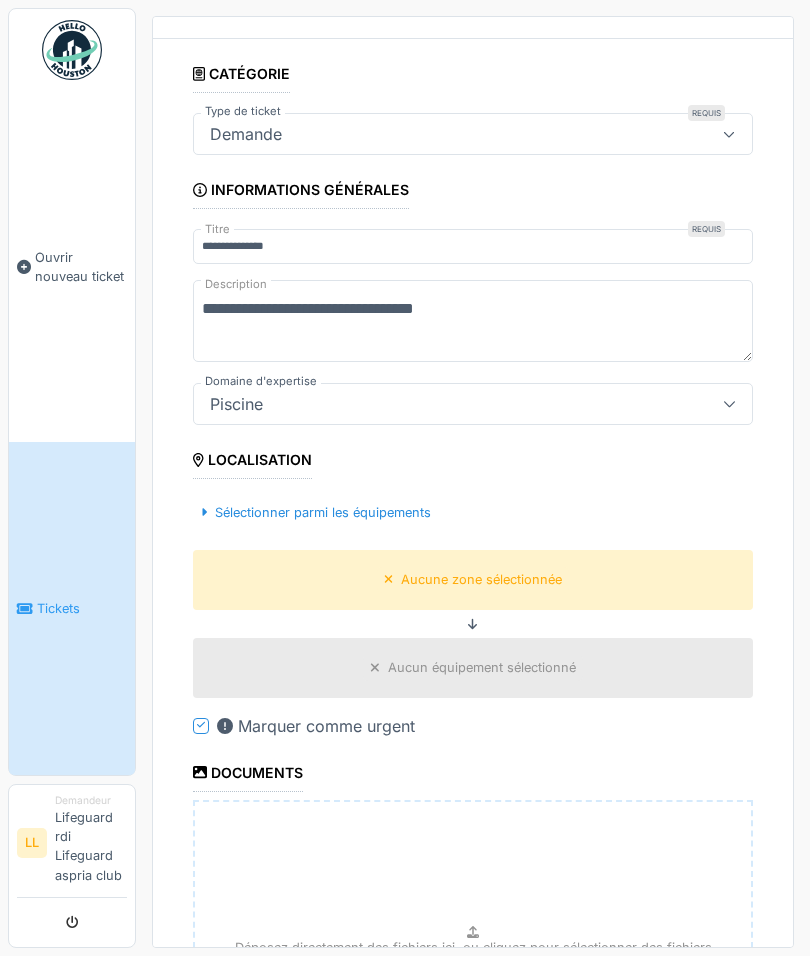 click on "**********" at bounding box center [473, 321] 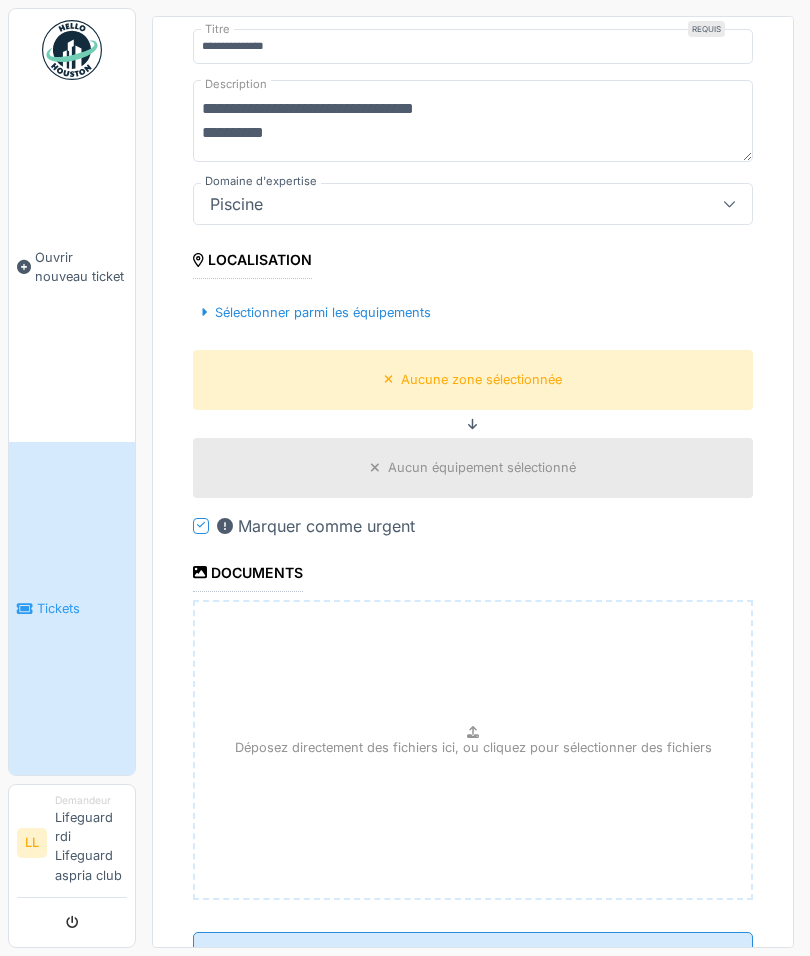 scroll, scrollTop: 273, scrollLeft: 0, axis: vertical 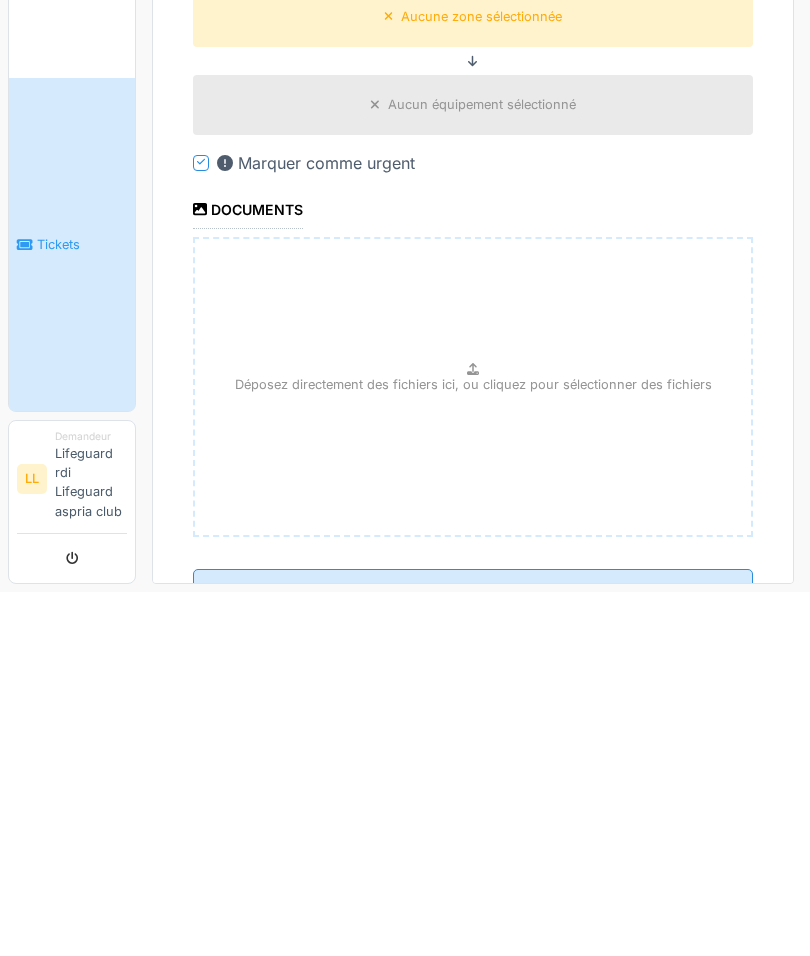 type on "**********" 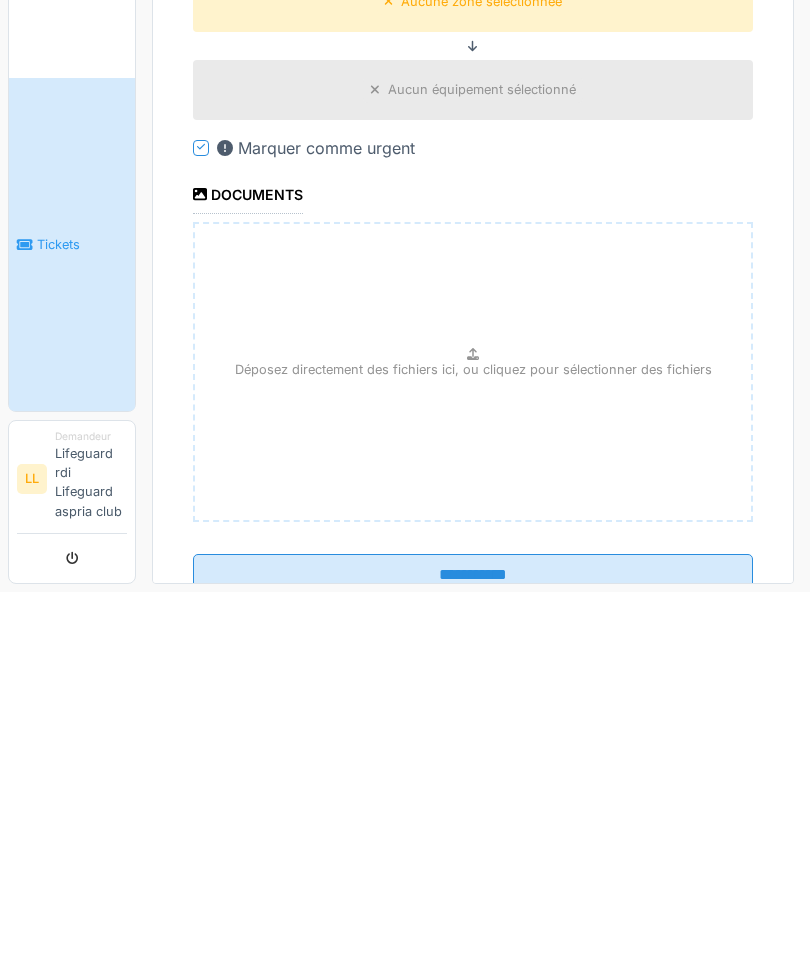 click on "**********" at bounding box center (473, 939) 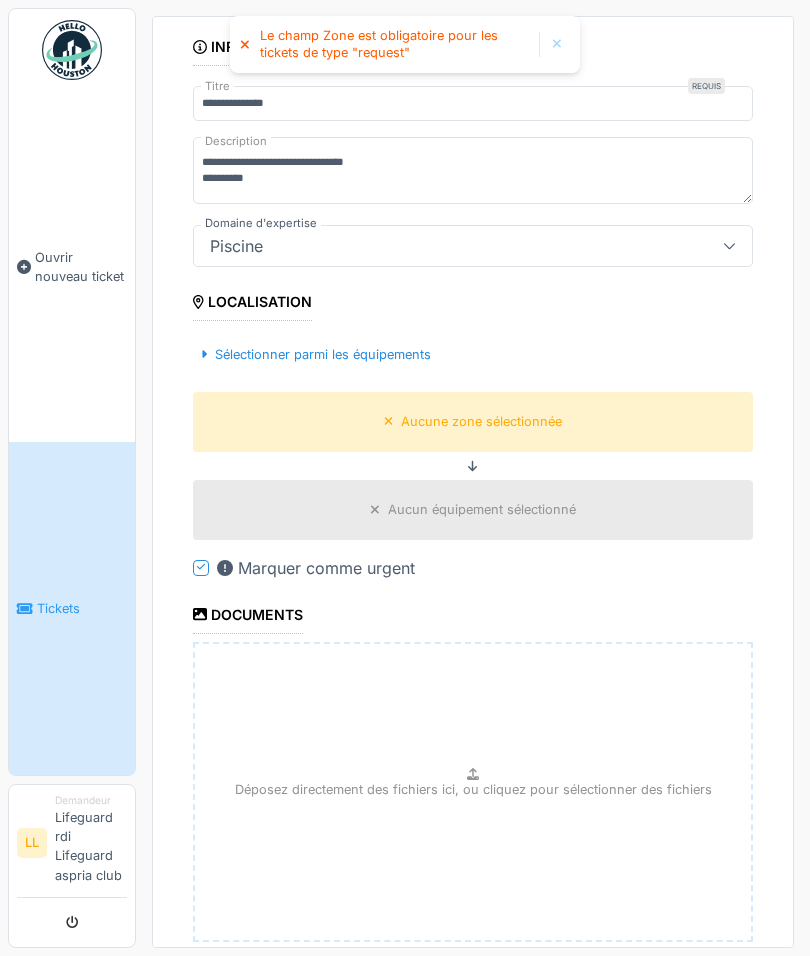scroll, scrollTop: 219, scrollLeft: 0, axis: vertical 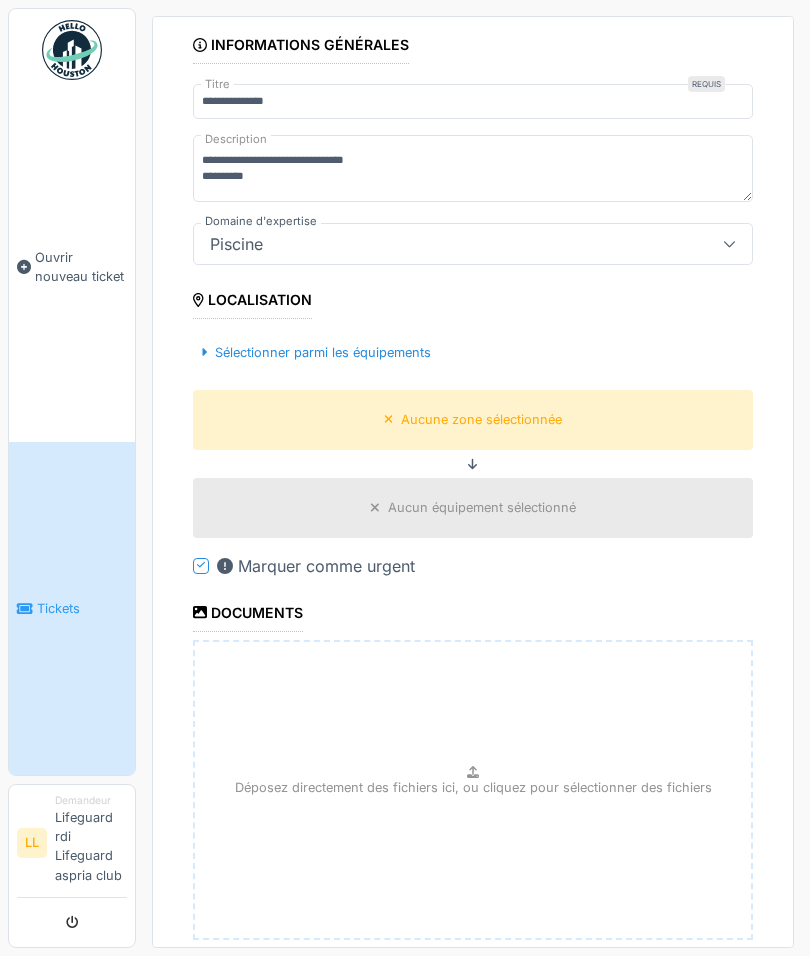 click on "Sélectionner parmi les équipements" at bounding box center [316, 352] 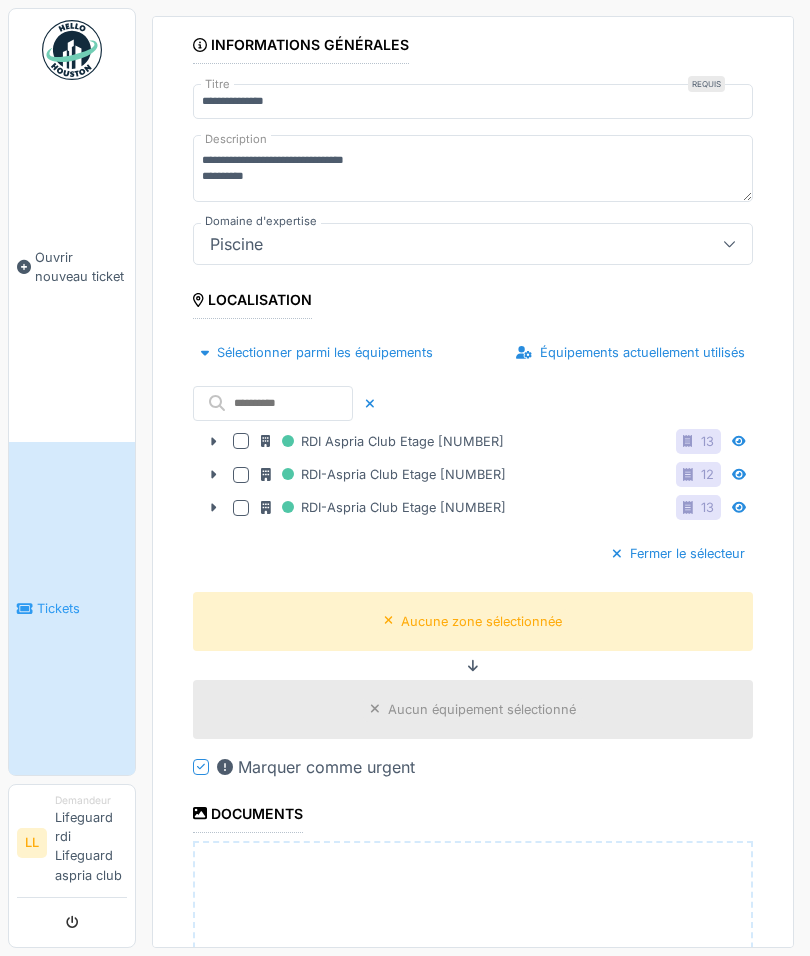 click at bounding box center [241, 441] 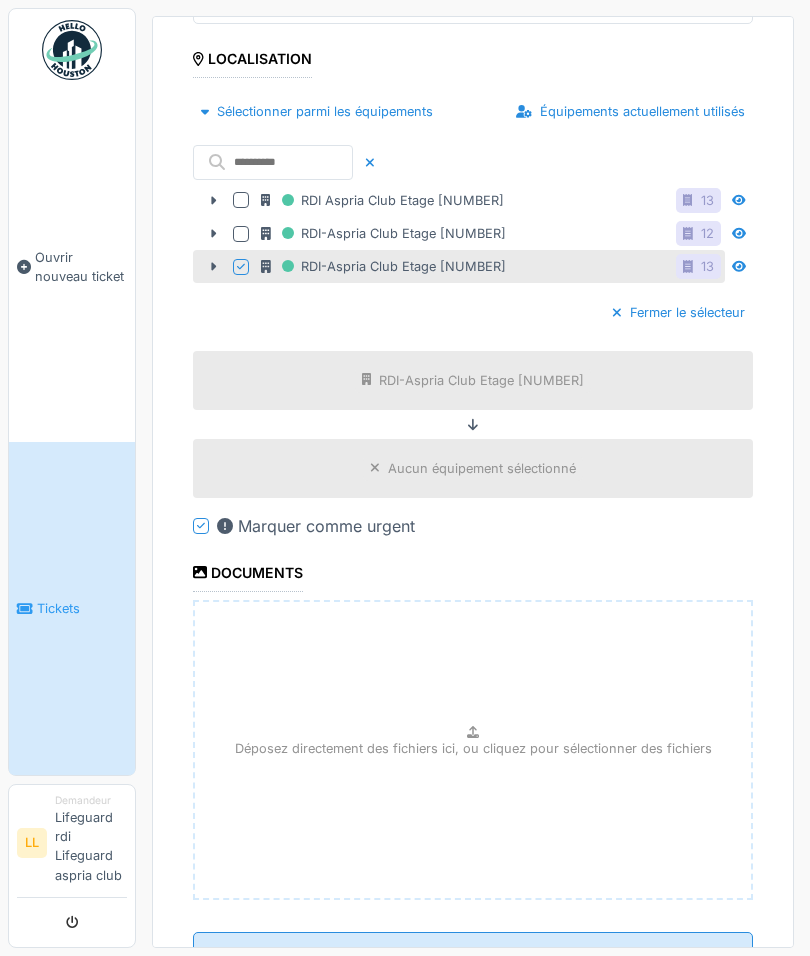 scroll, scrollTop: 459, scrollLeft: 0, axis: vertical 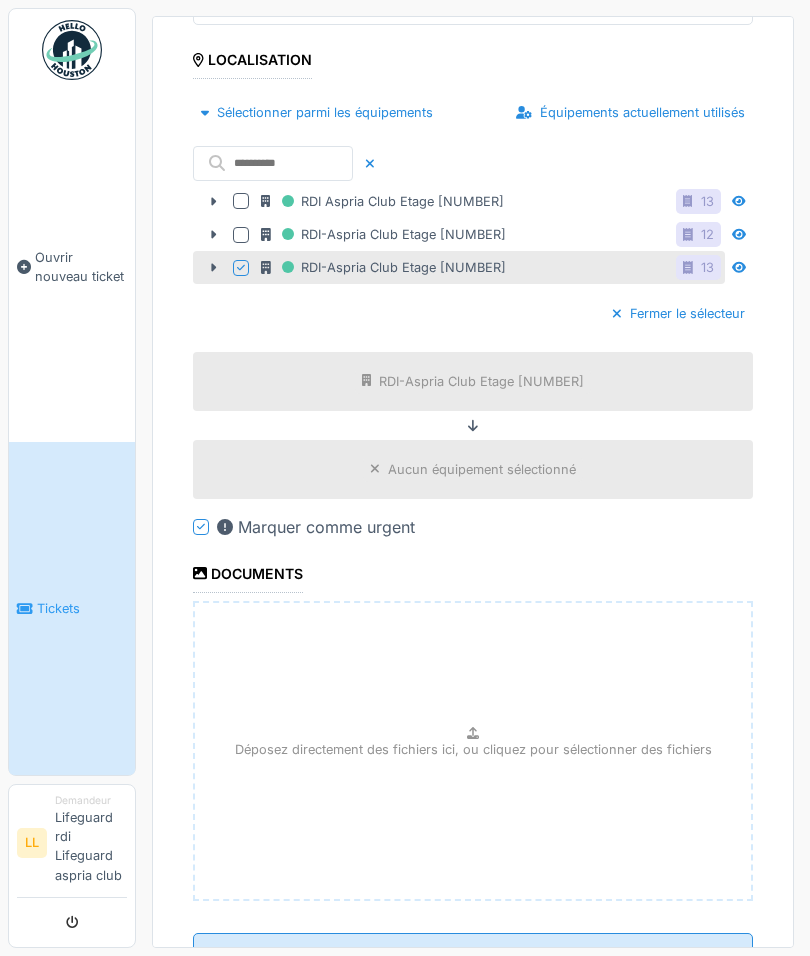 click on "**********" at bounding box center [473, 954] 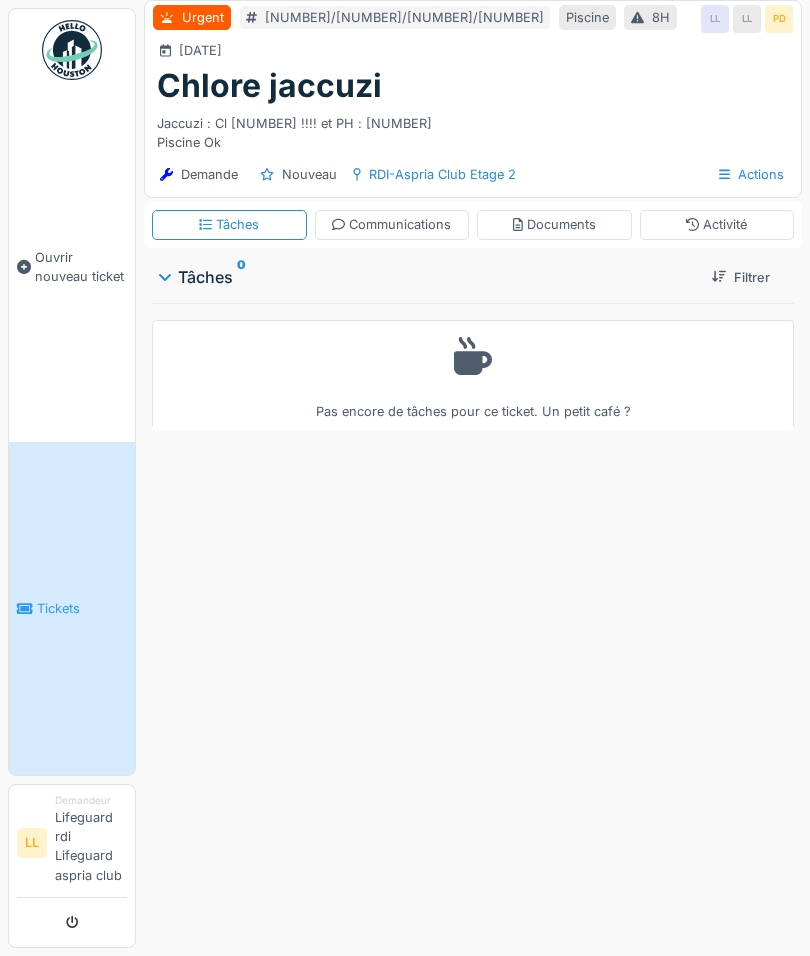 scroll, scrollTop: 0, scrollLeft: 0, axis: both 